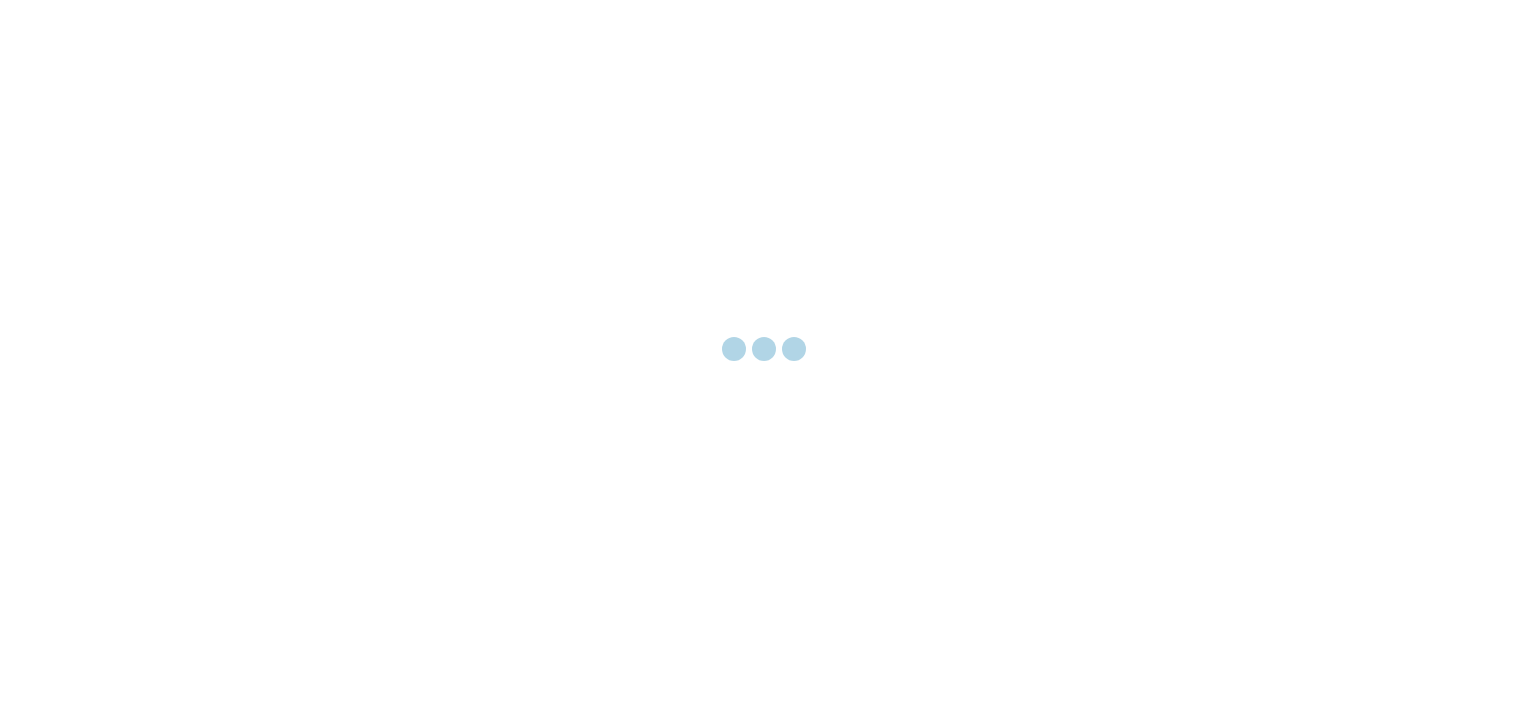 scroll, scrollTop: 0, scrollLeft: 0, axis: both 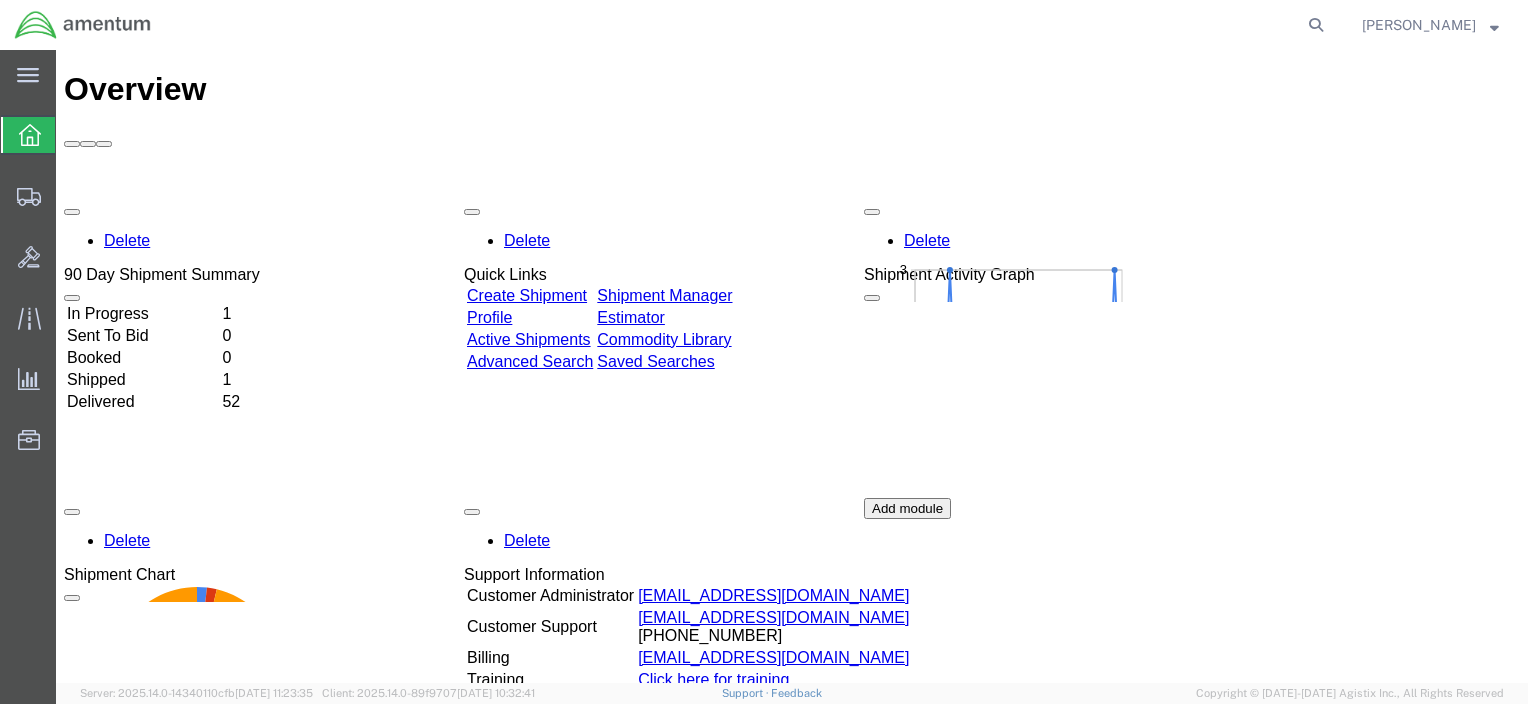 click 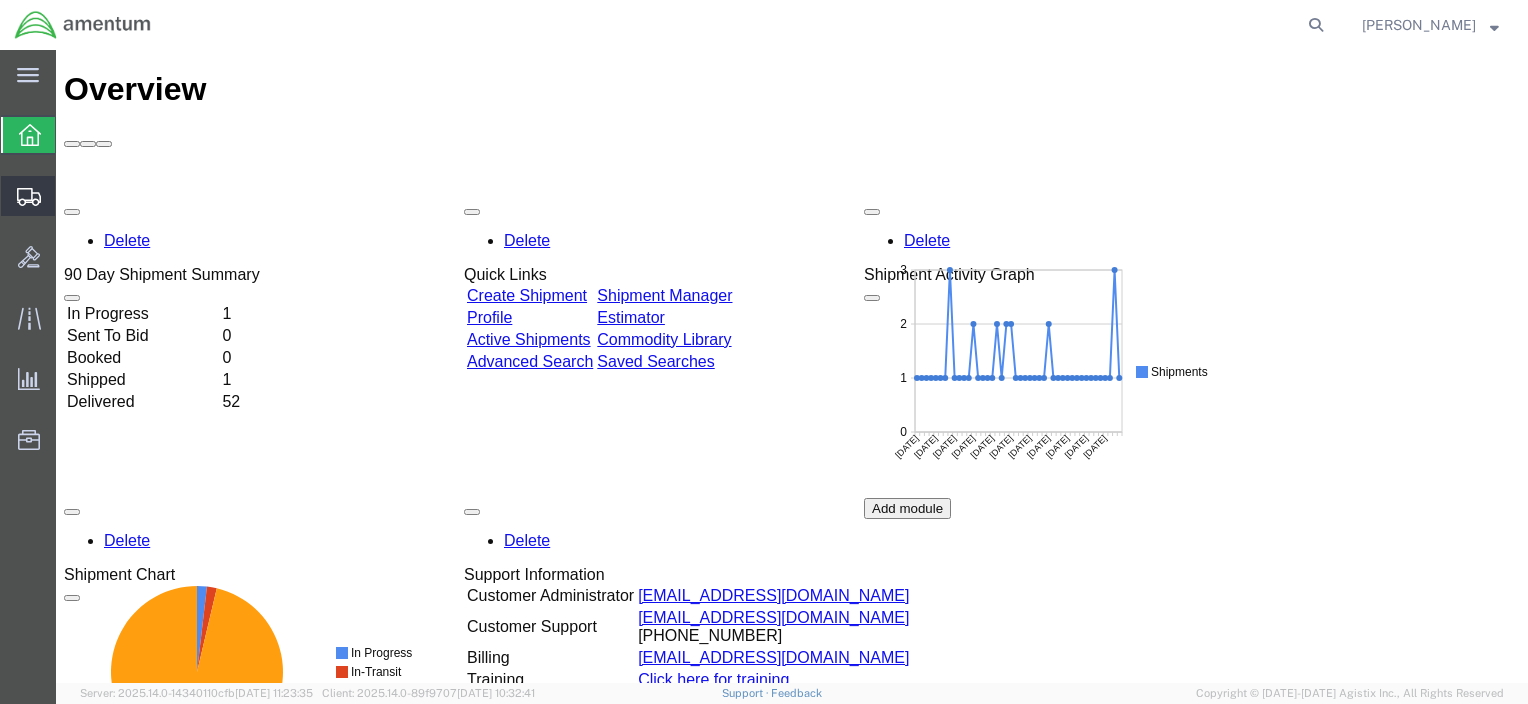 scroll, scrollTop: 0, scrollLeft: 0, axis: both 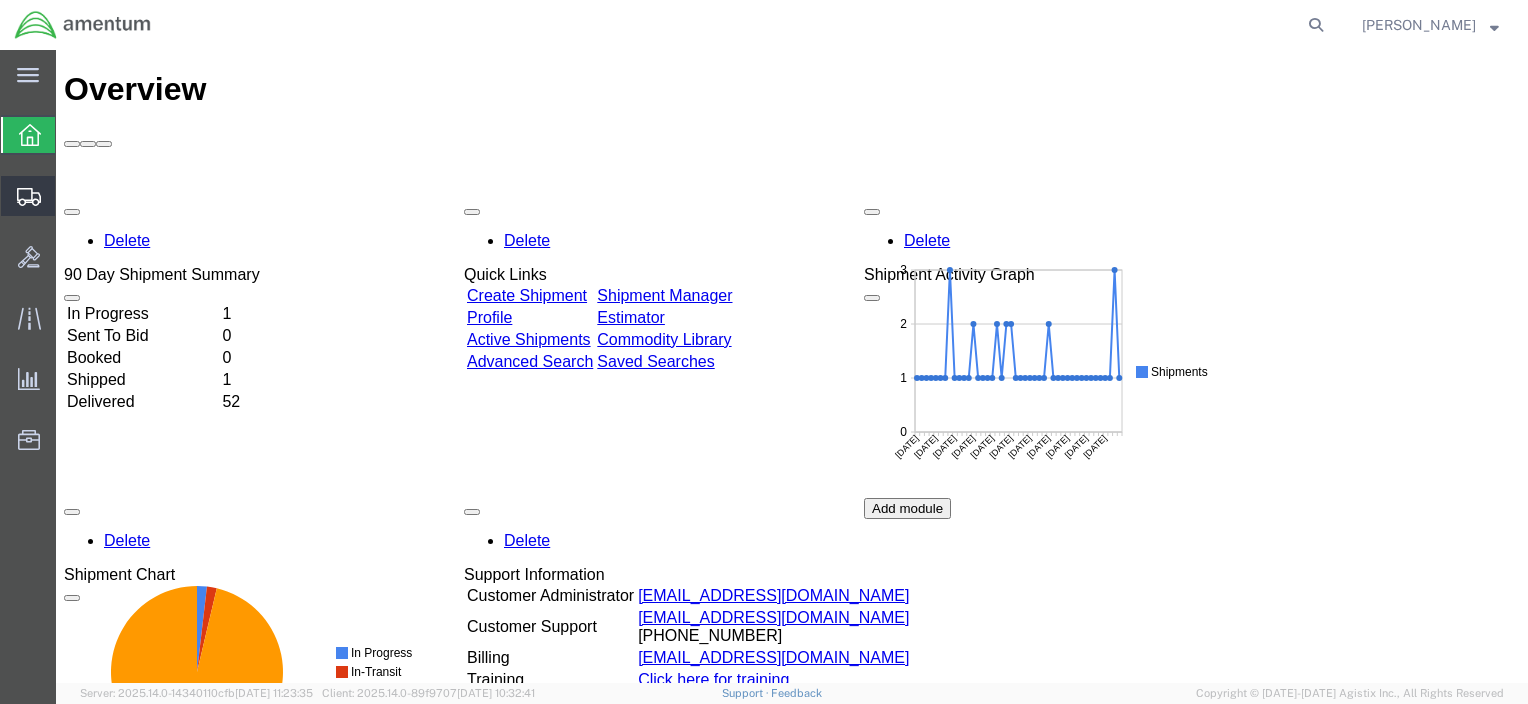 click 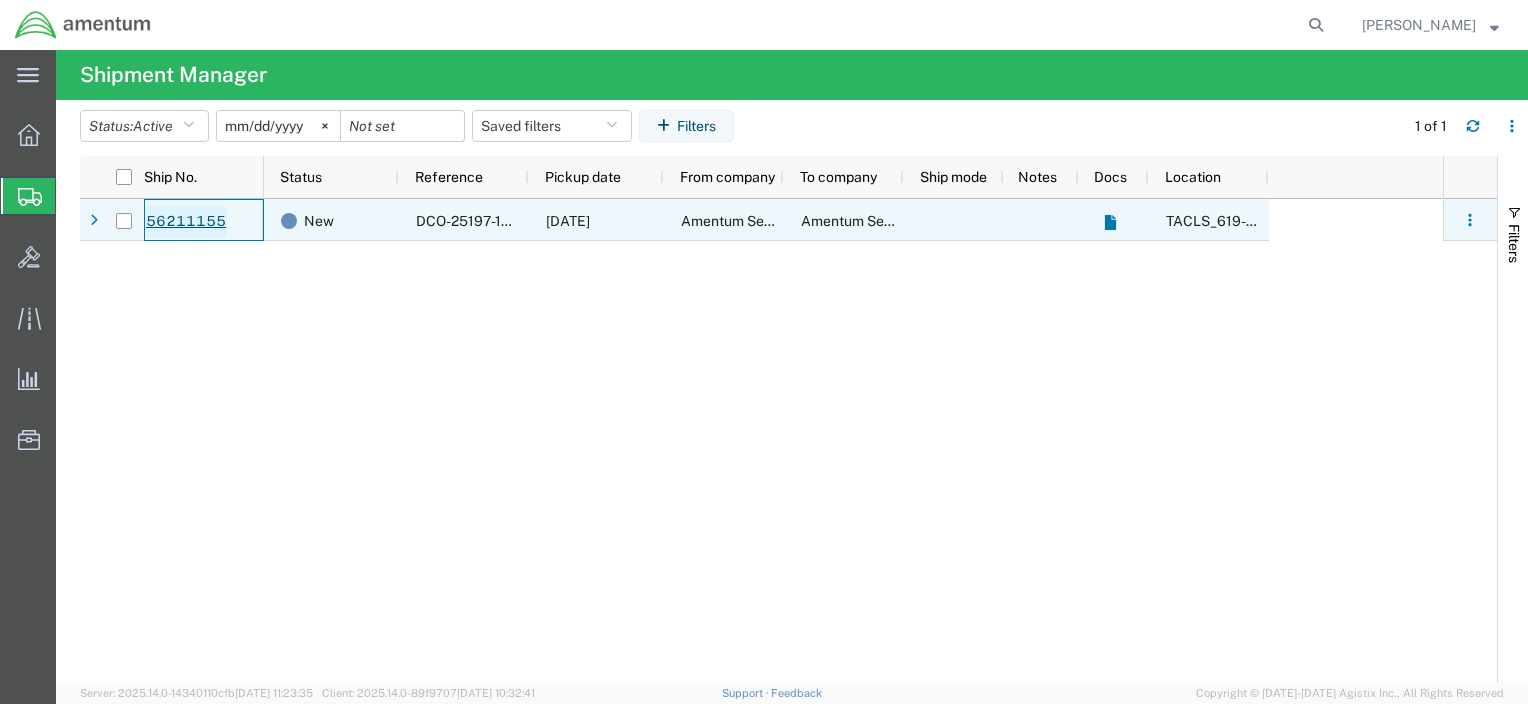 click on "56211155" 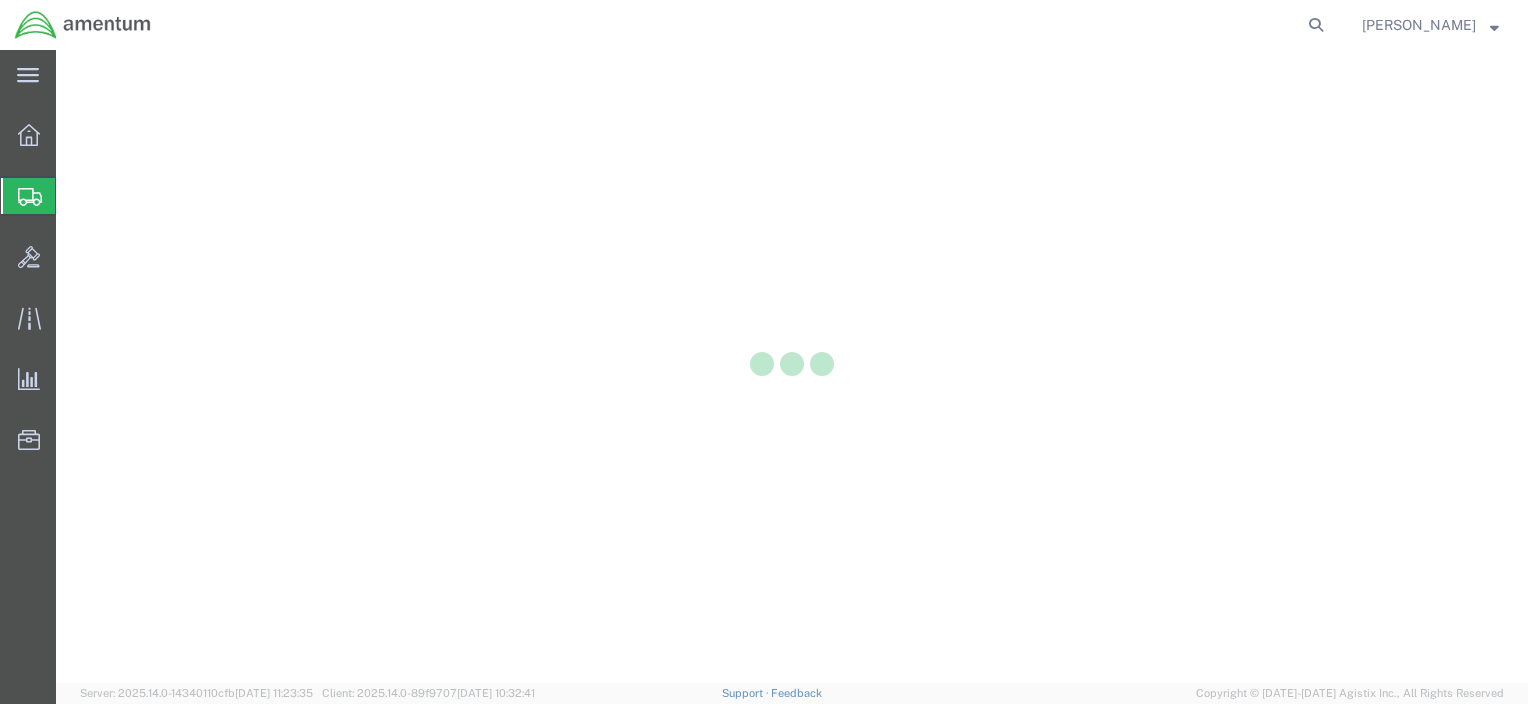 scroll, scrollTop: 0, scrollLeft: 0, axis: both 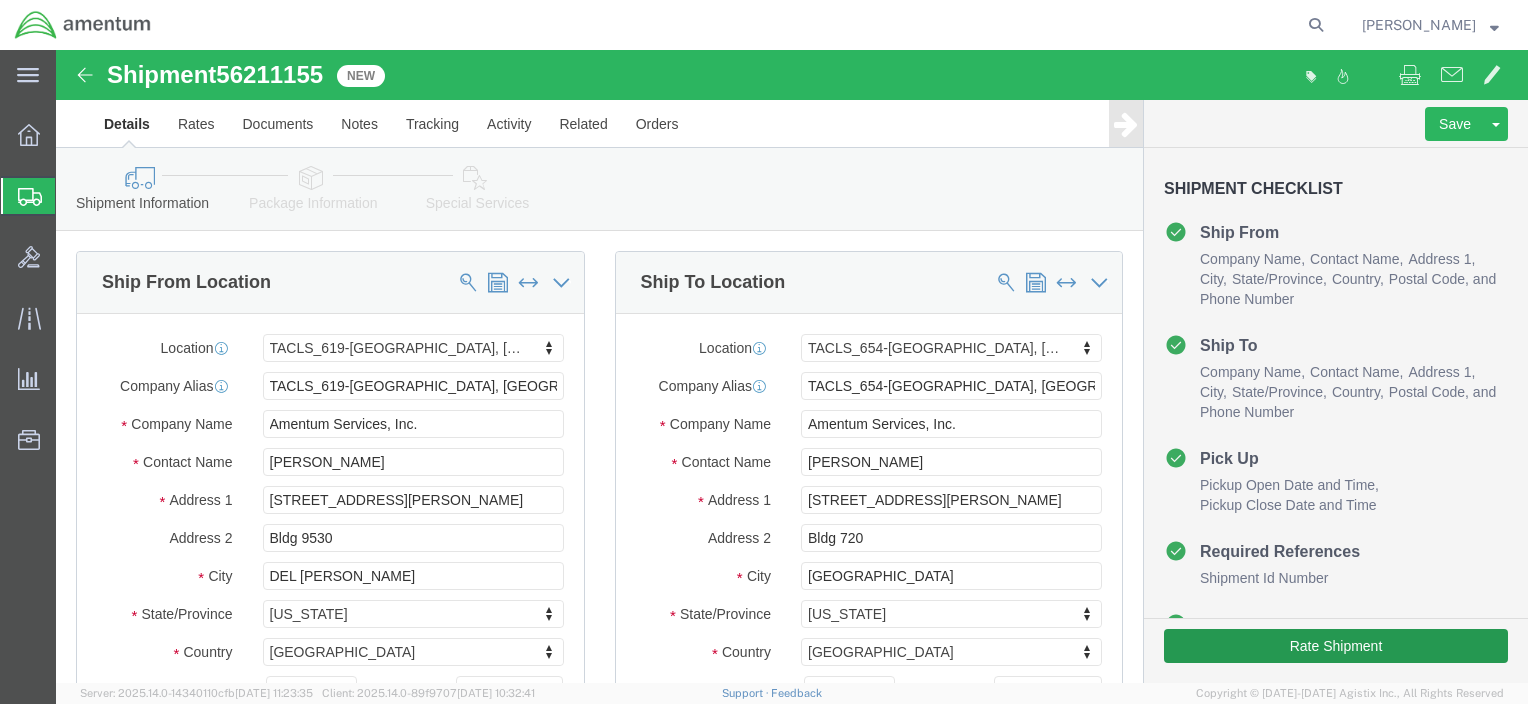 select on "42713" 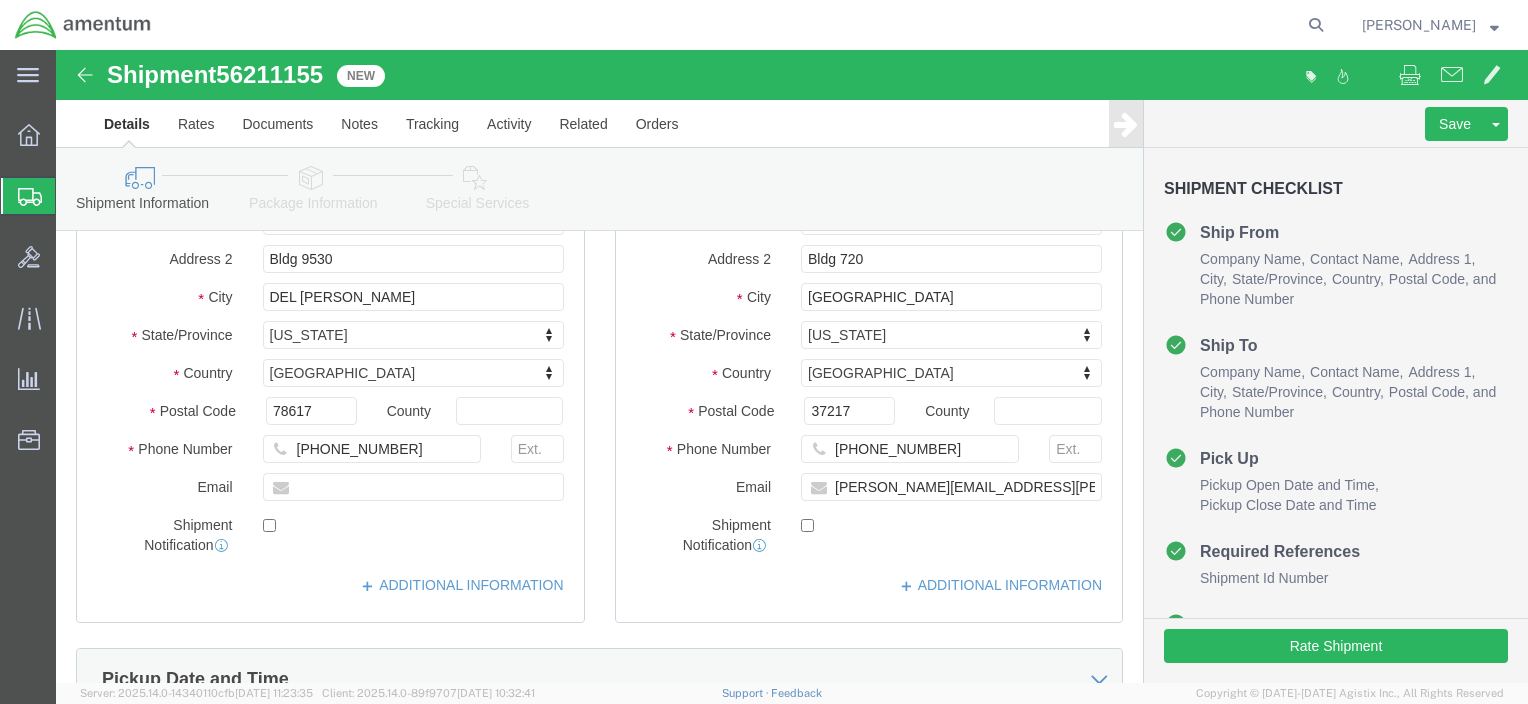 scroll, scrollTop: 0, scrollLeft: 0, axis: both 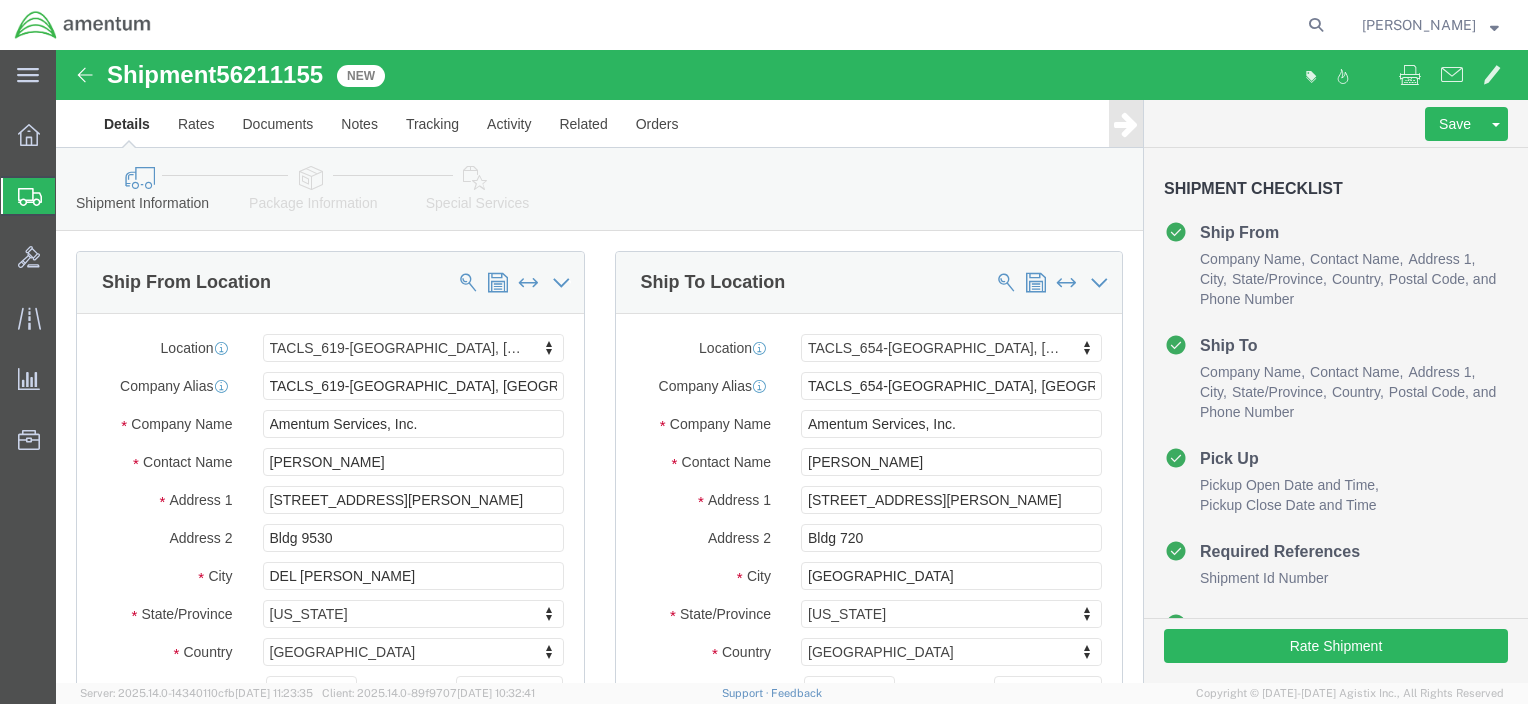 click 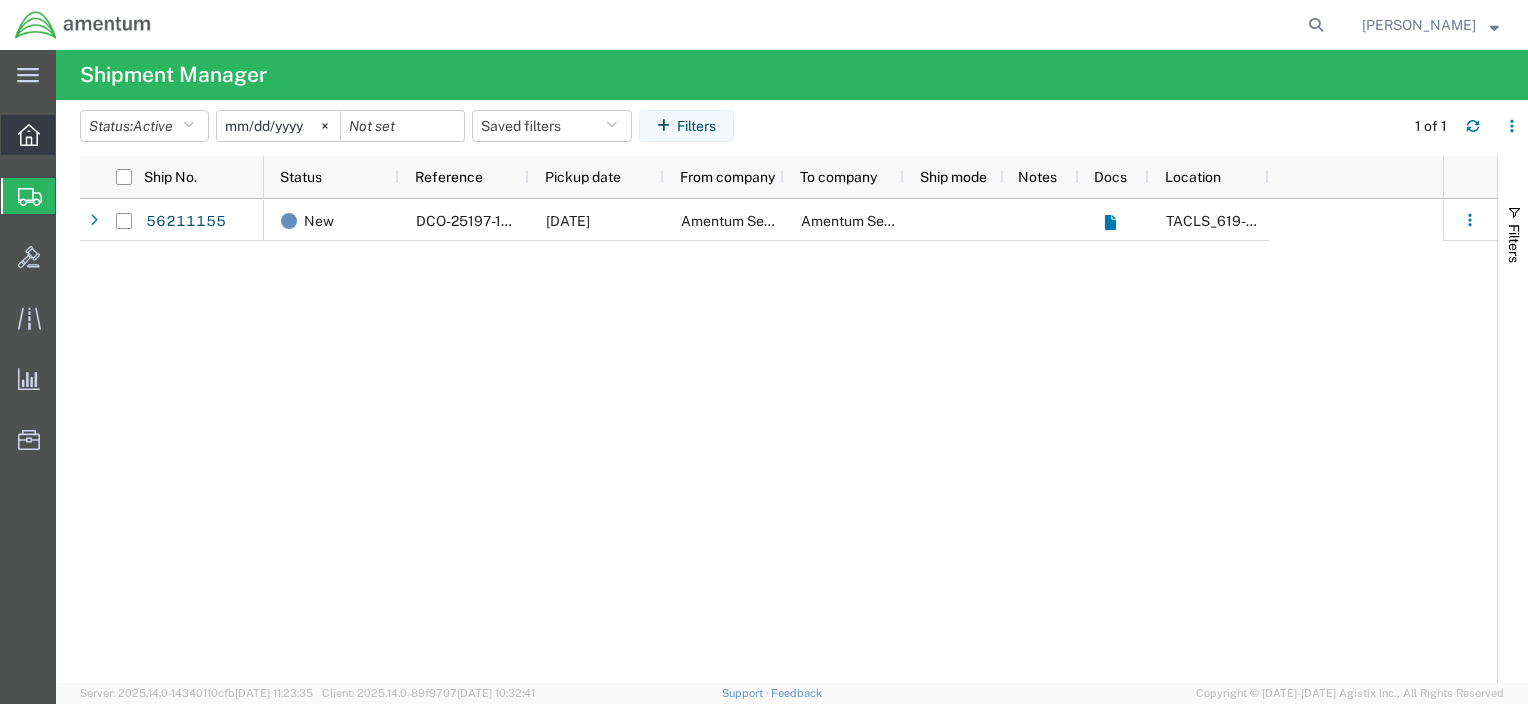 click 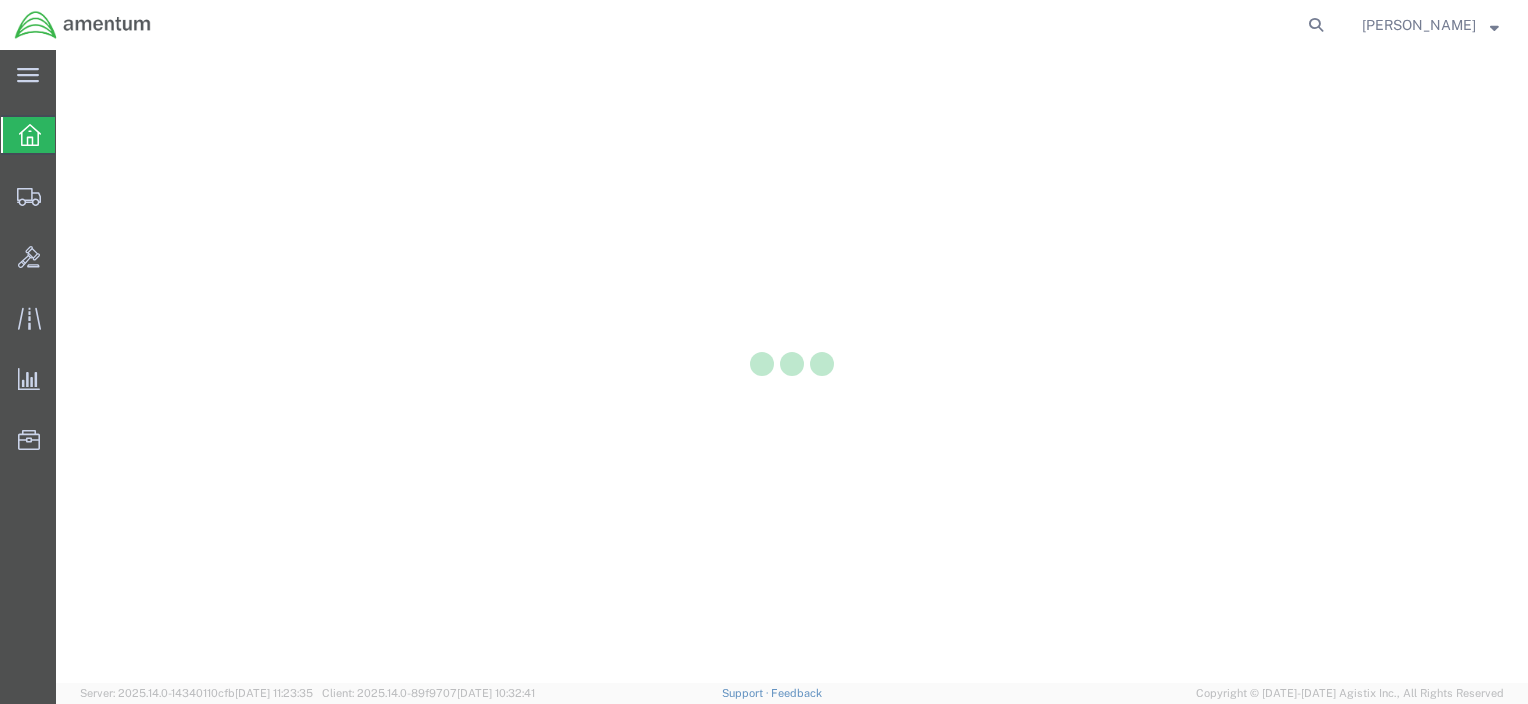 scroll, scrollTop: 0, scrollLeft: 0, axis: both 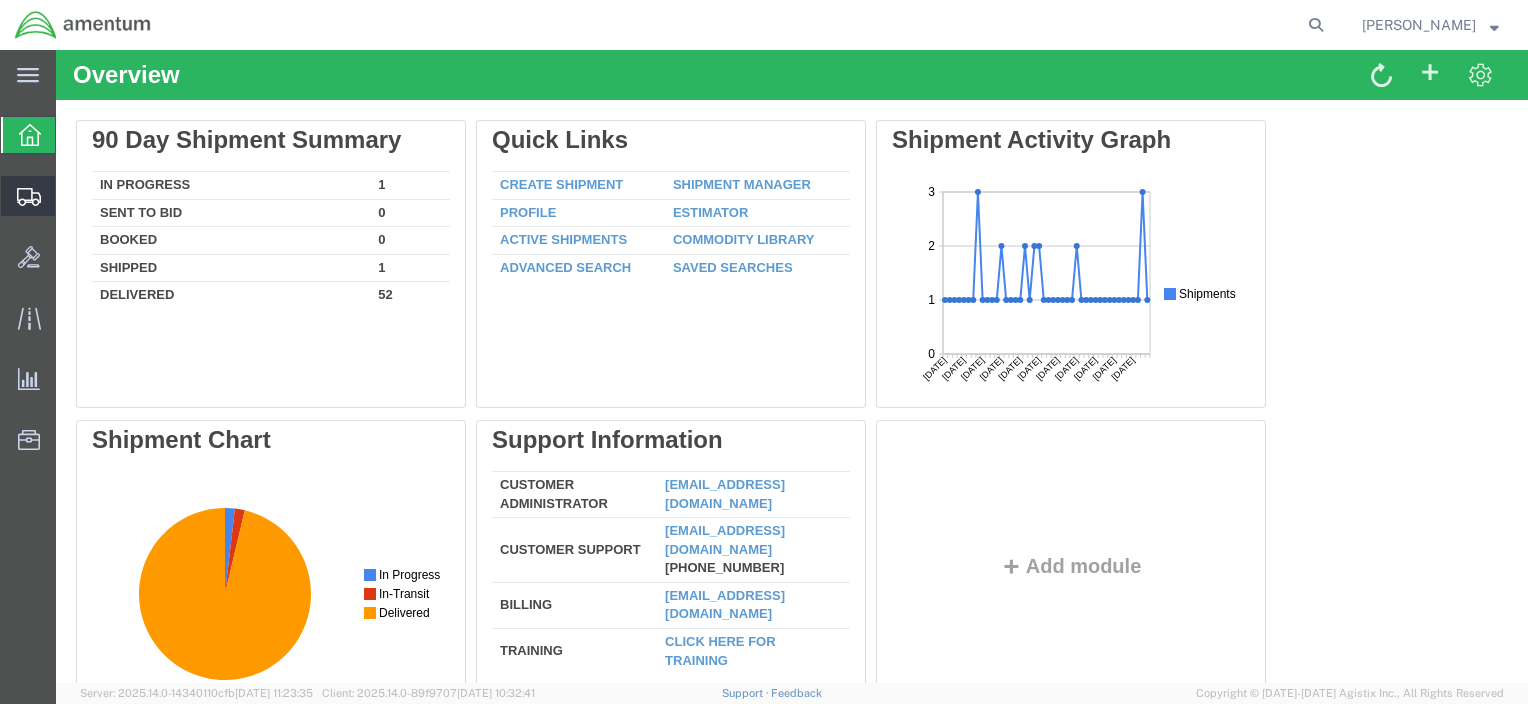 click 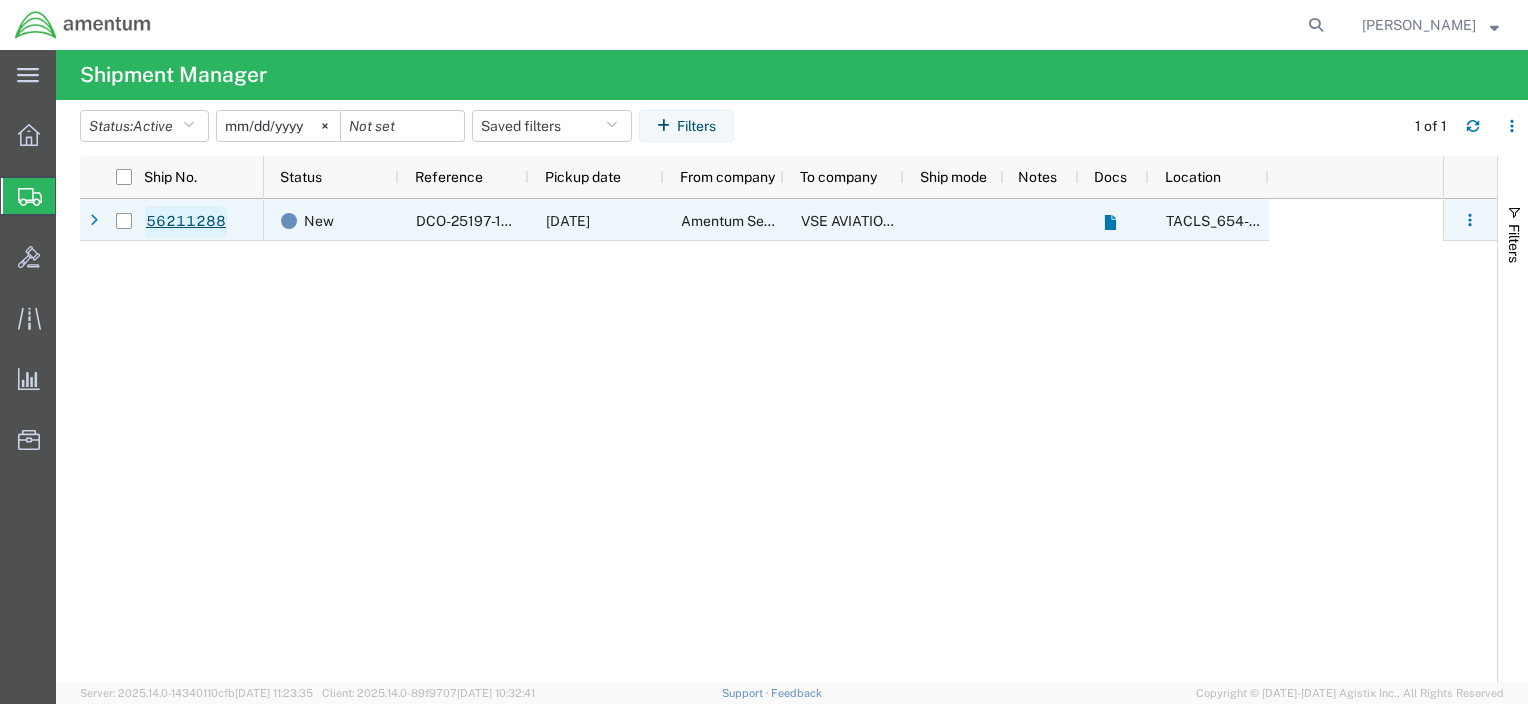 click on "56211288" 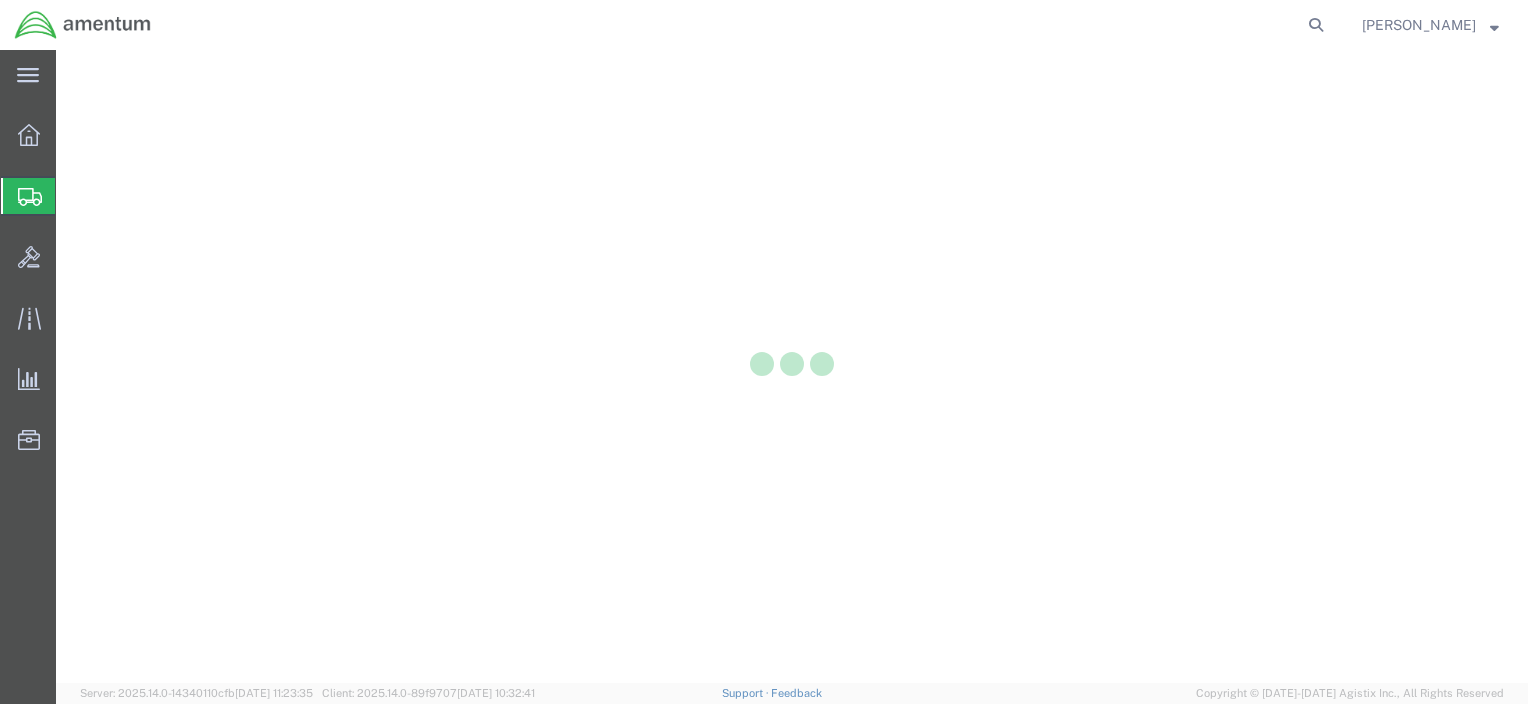 scroll, scrollTop: 0, scrollLeft: 0, axis: both 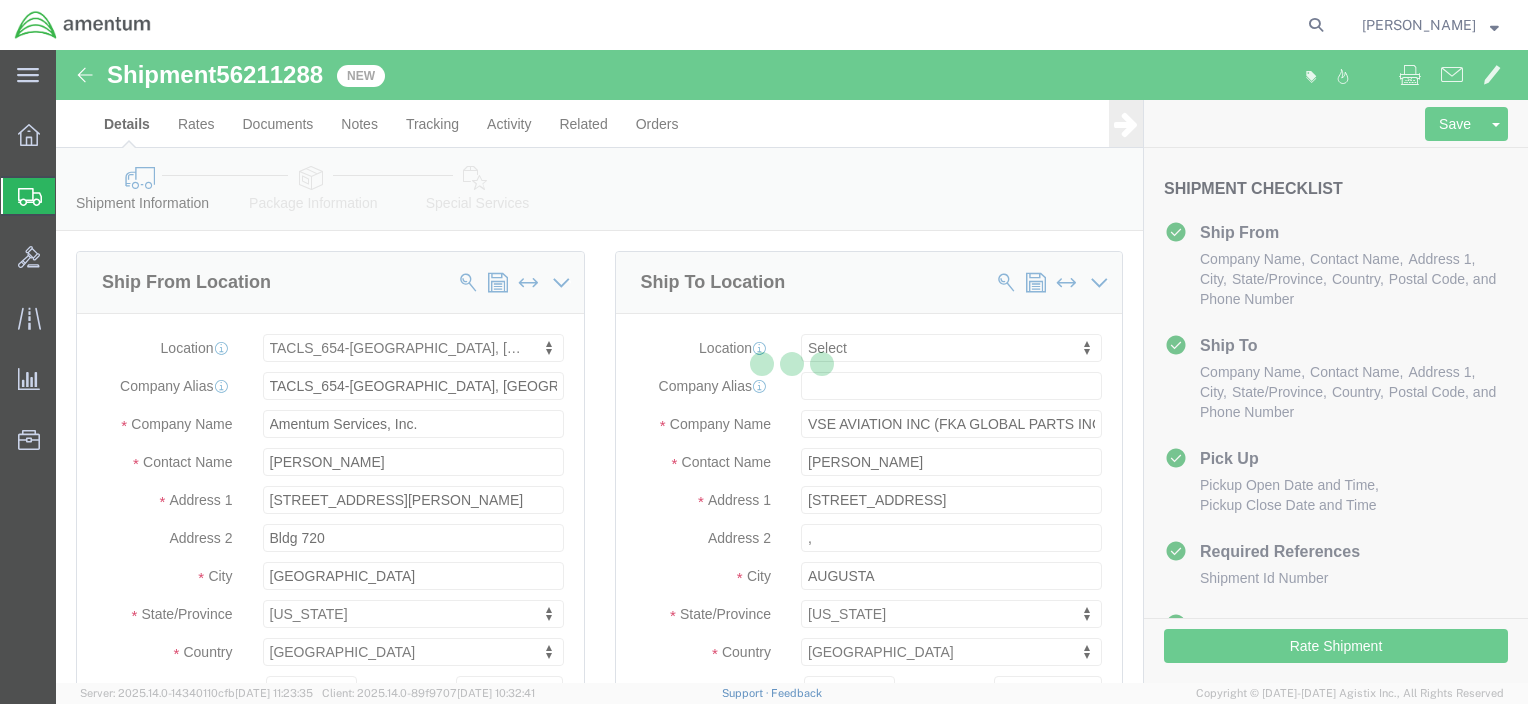 select on "42726" 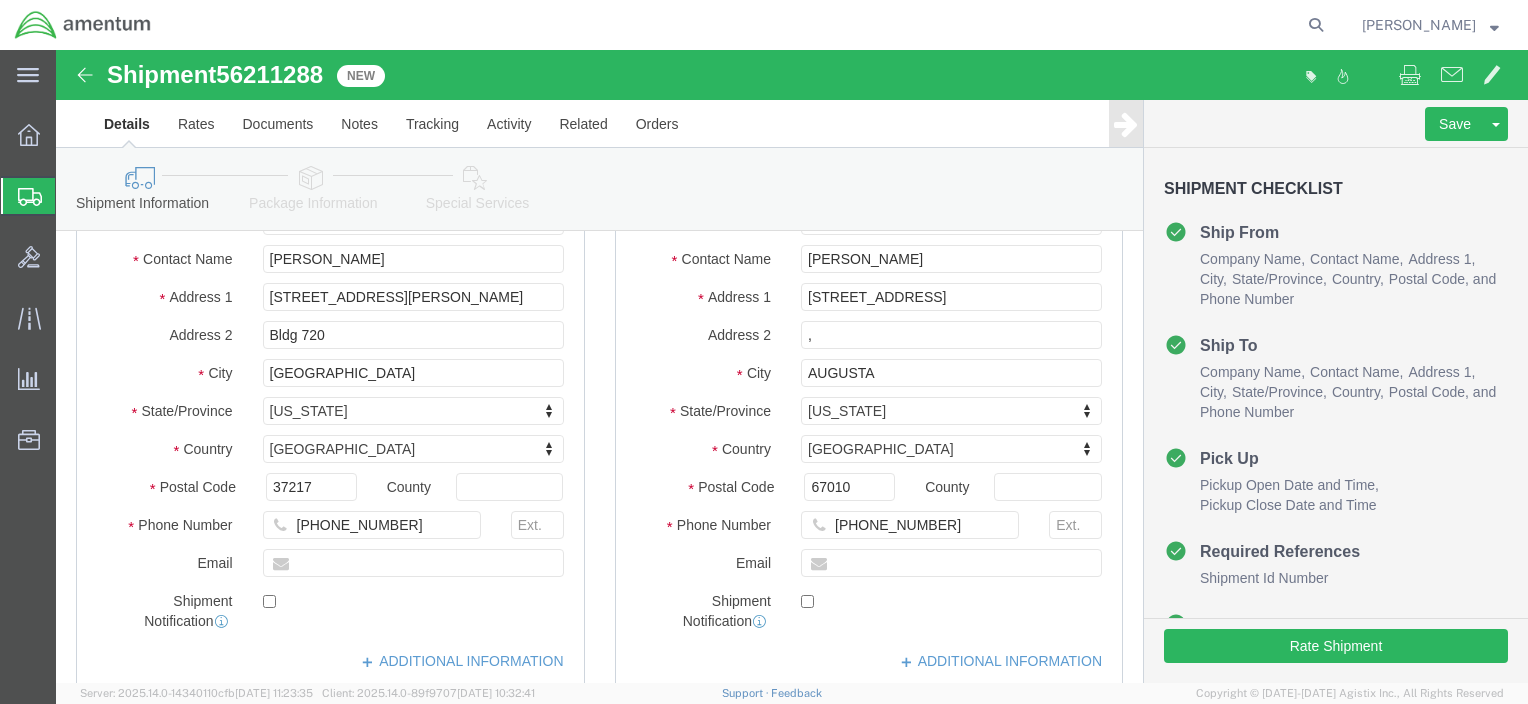 scroll, scrollTop: 200, scrollLeft: 0, axis: vertical 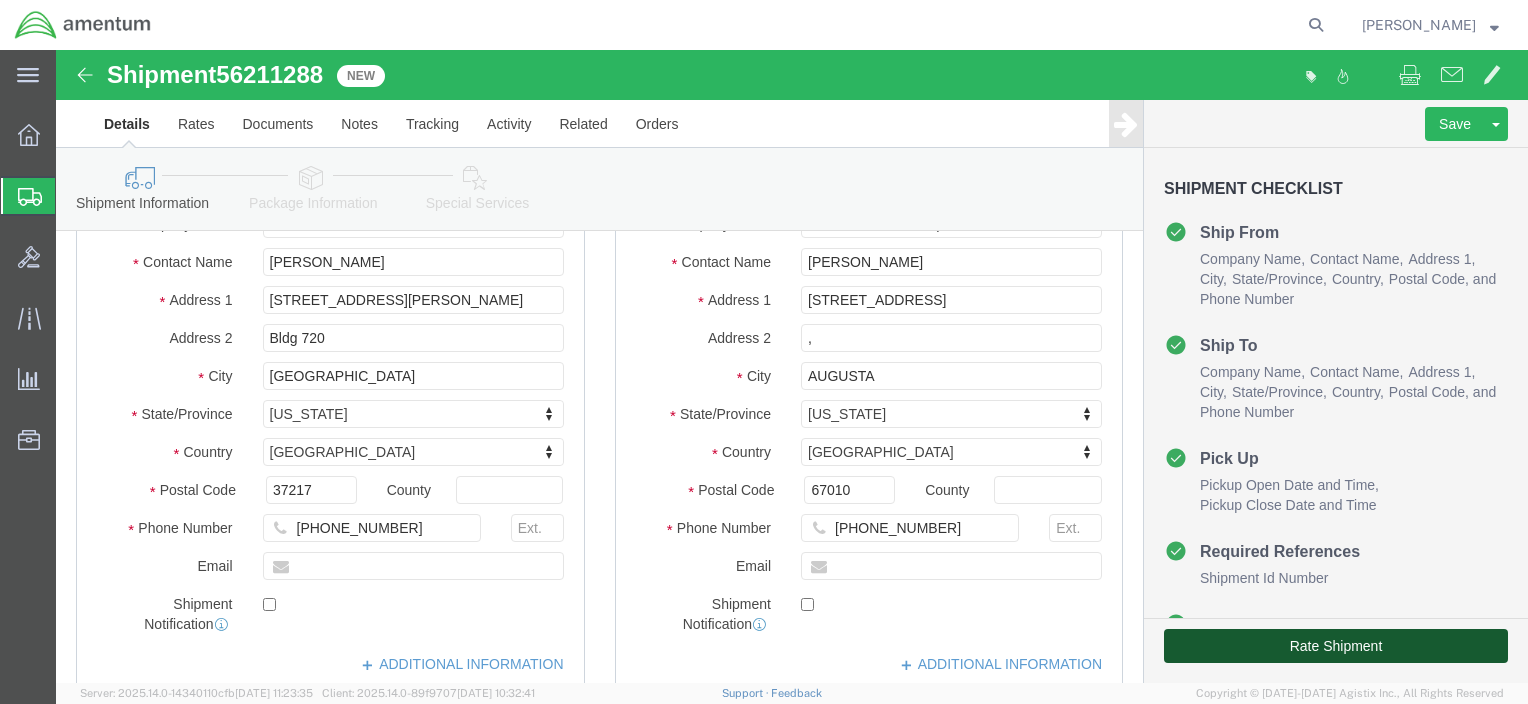 click on "Rate Shipment" 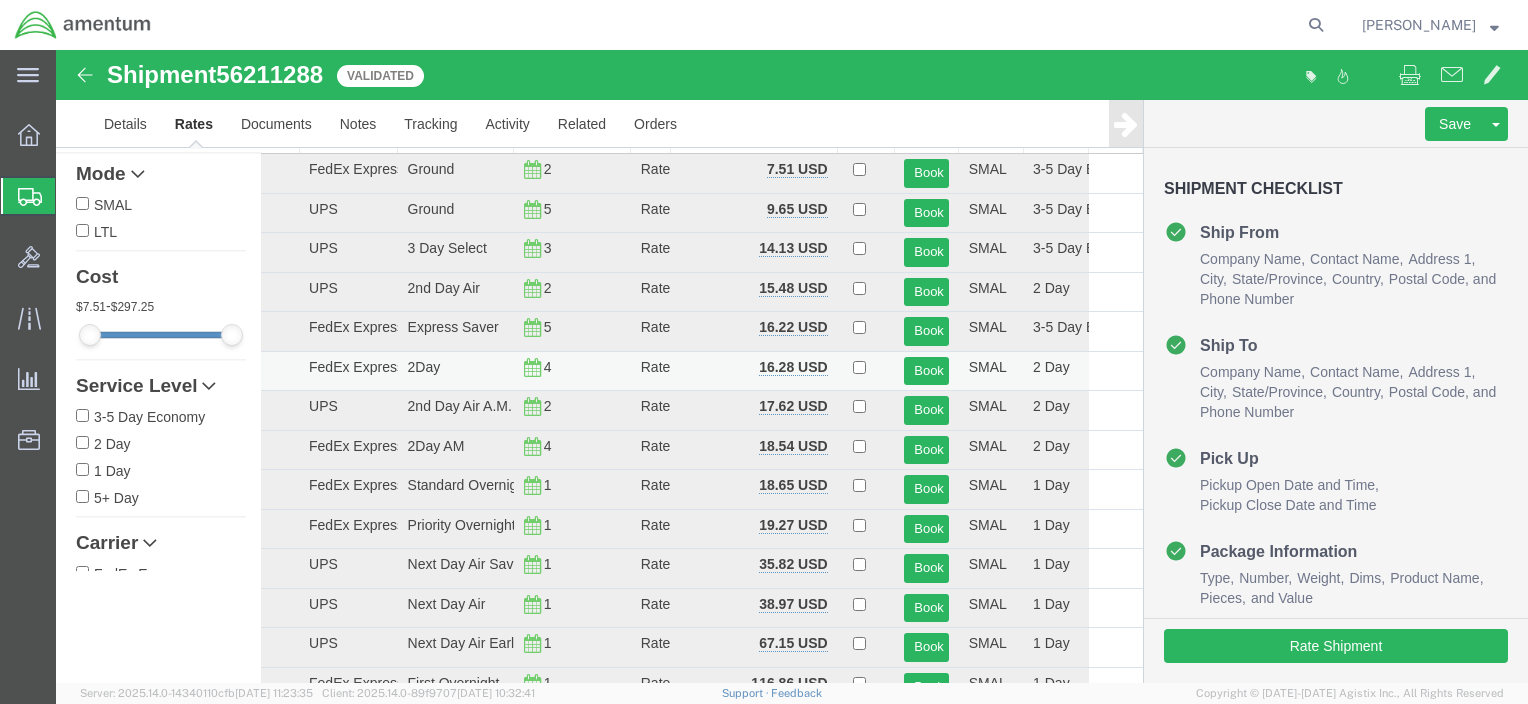 scroll, scrollTop: 0, scrollLeft: 0, axis: both 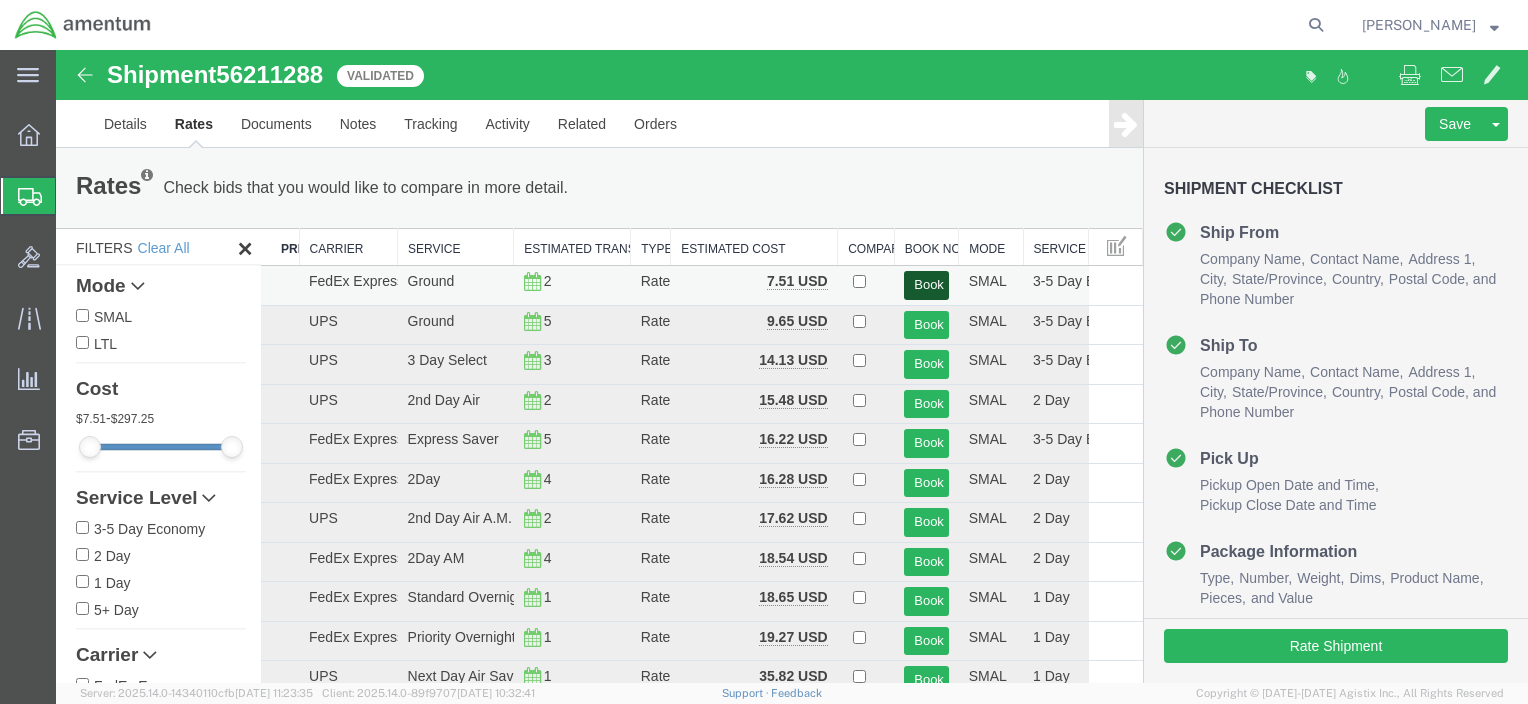 click on "Book" at bounding box center [926, 285] 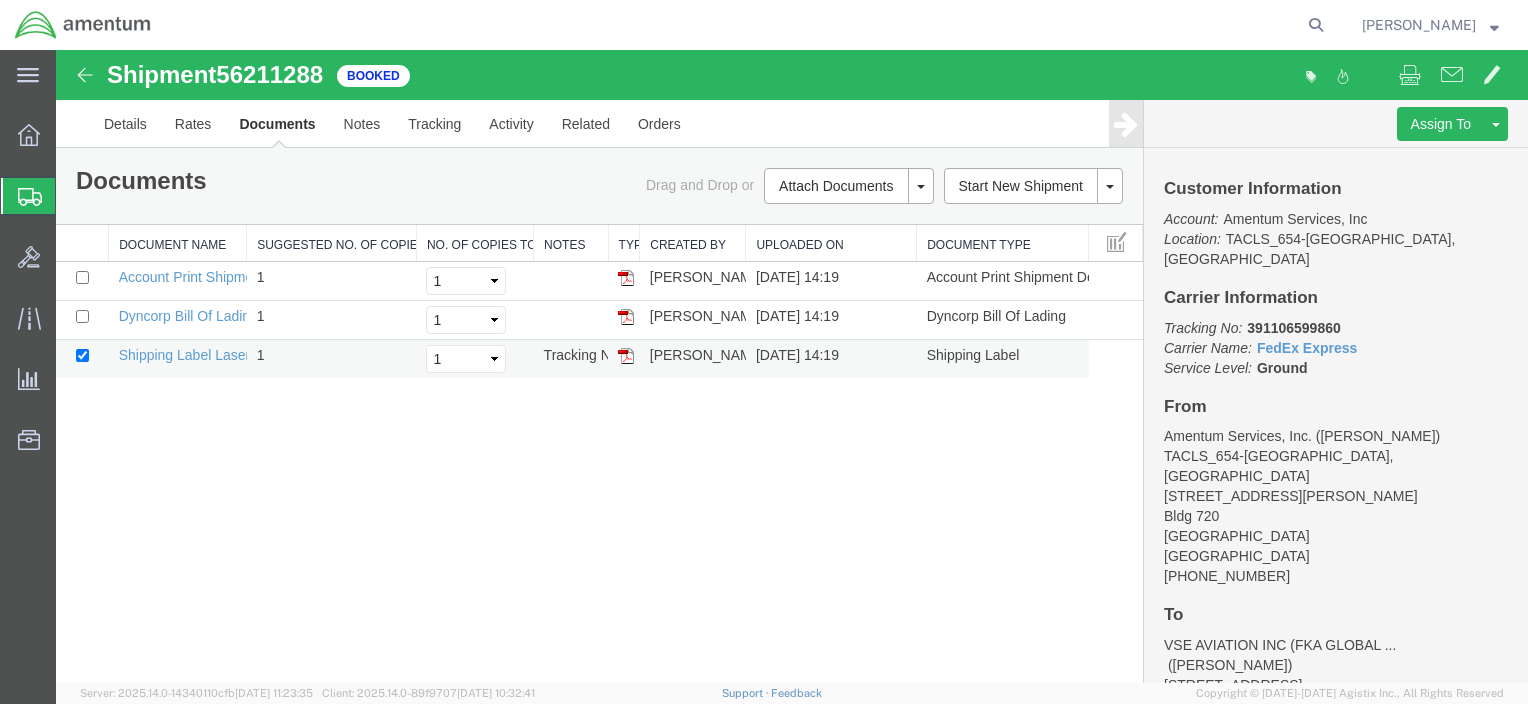 click at bounding box center [626, 356] 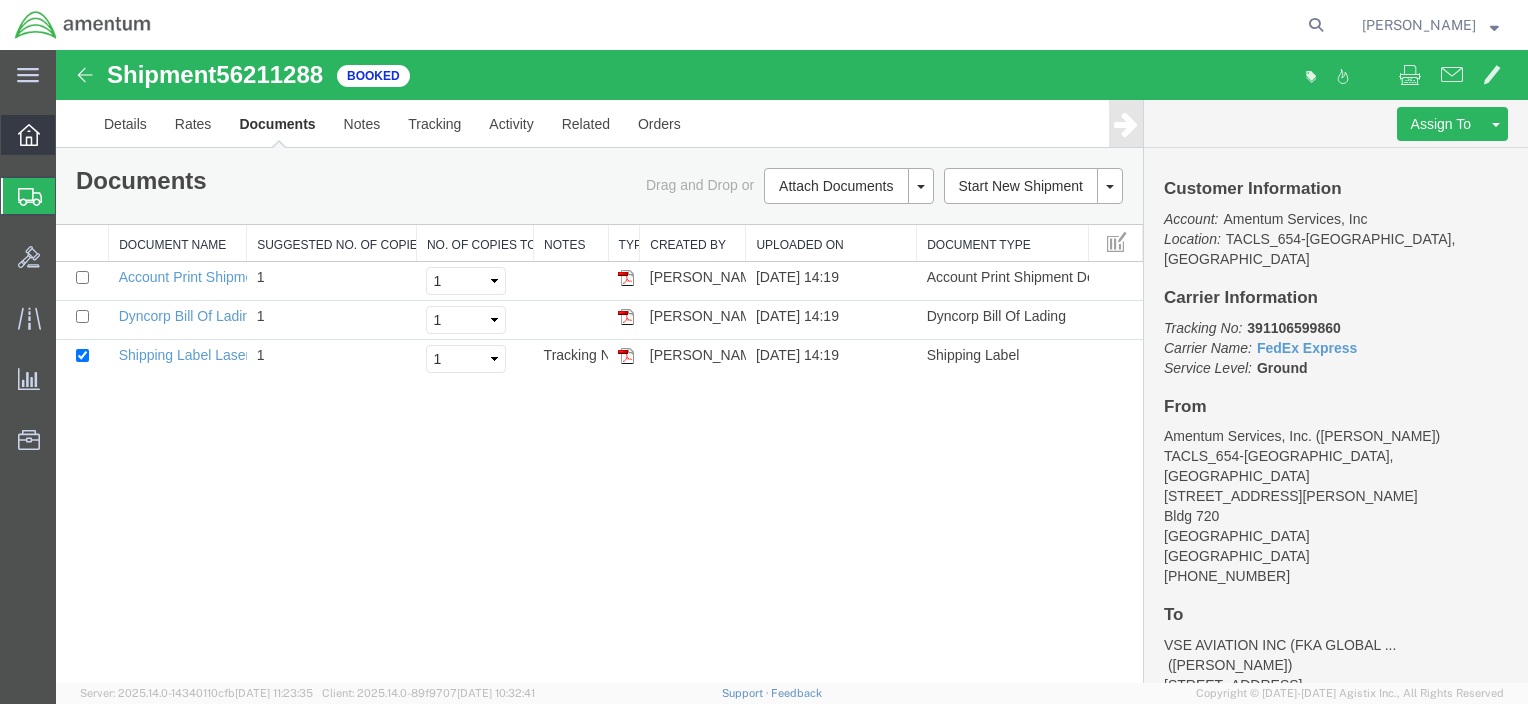 click 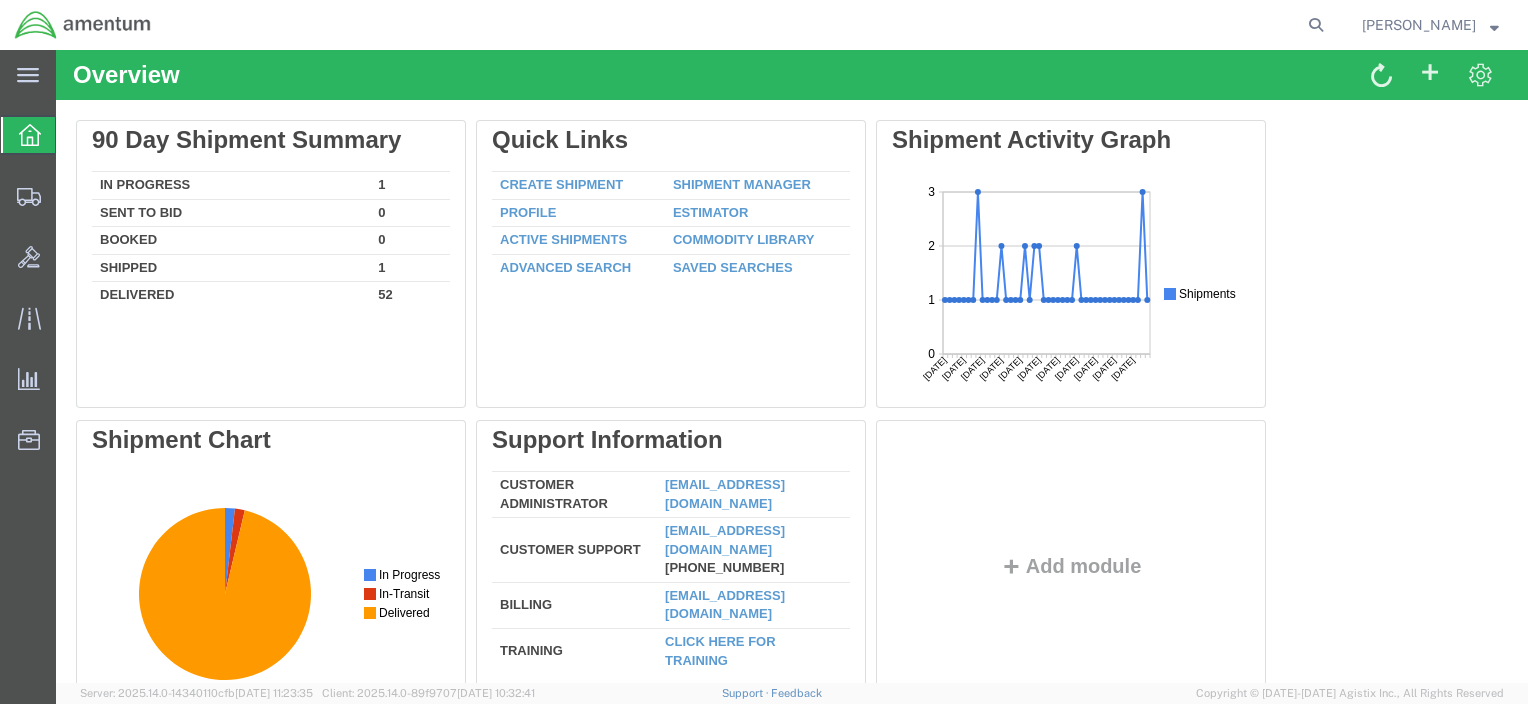 scroll, scrollTop: 0, scrollLeft: 0, axis: both 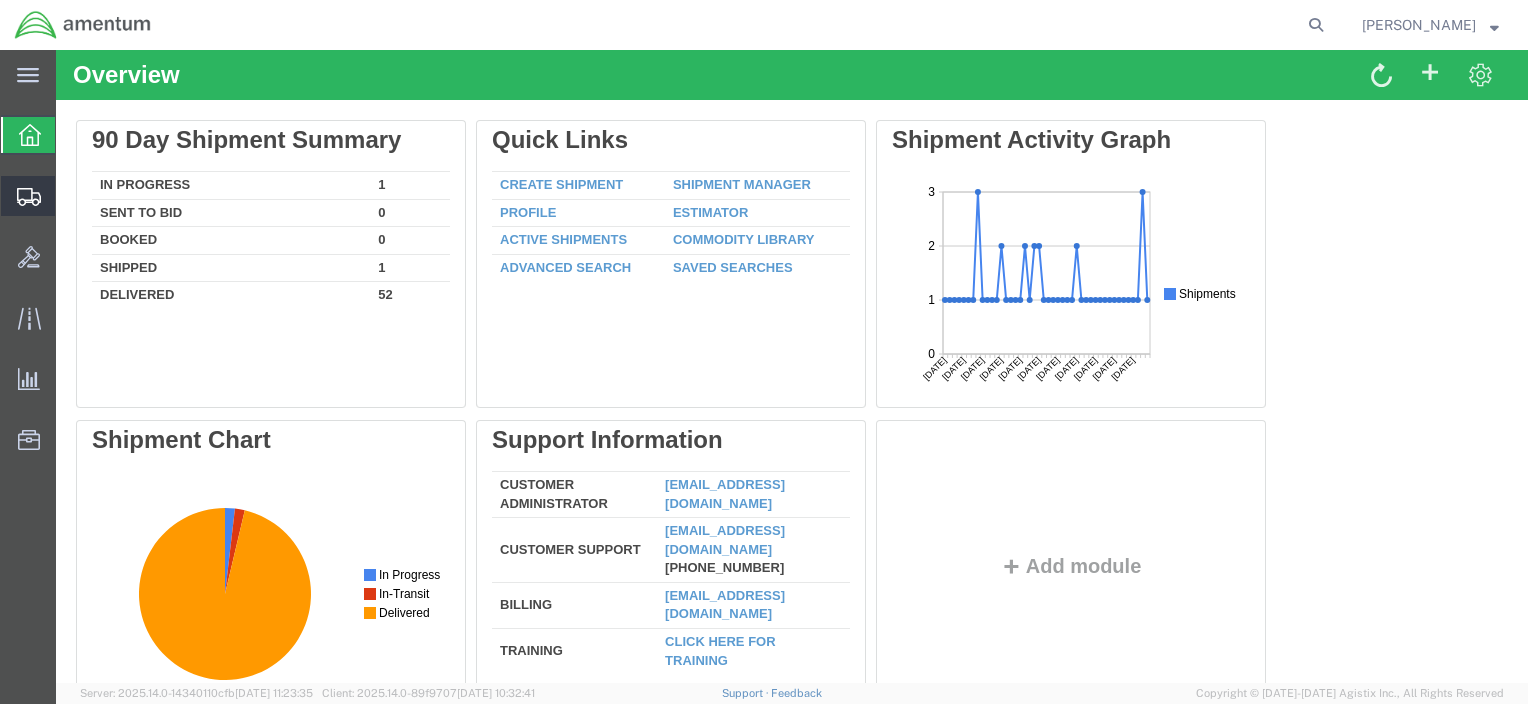 click 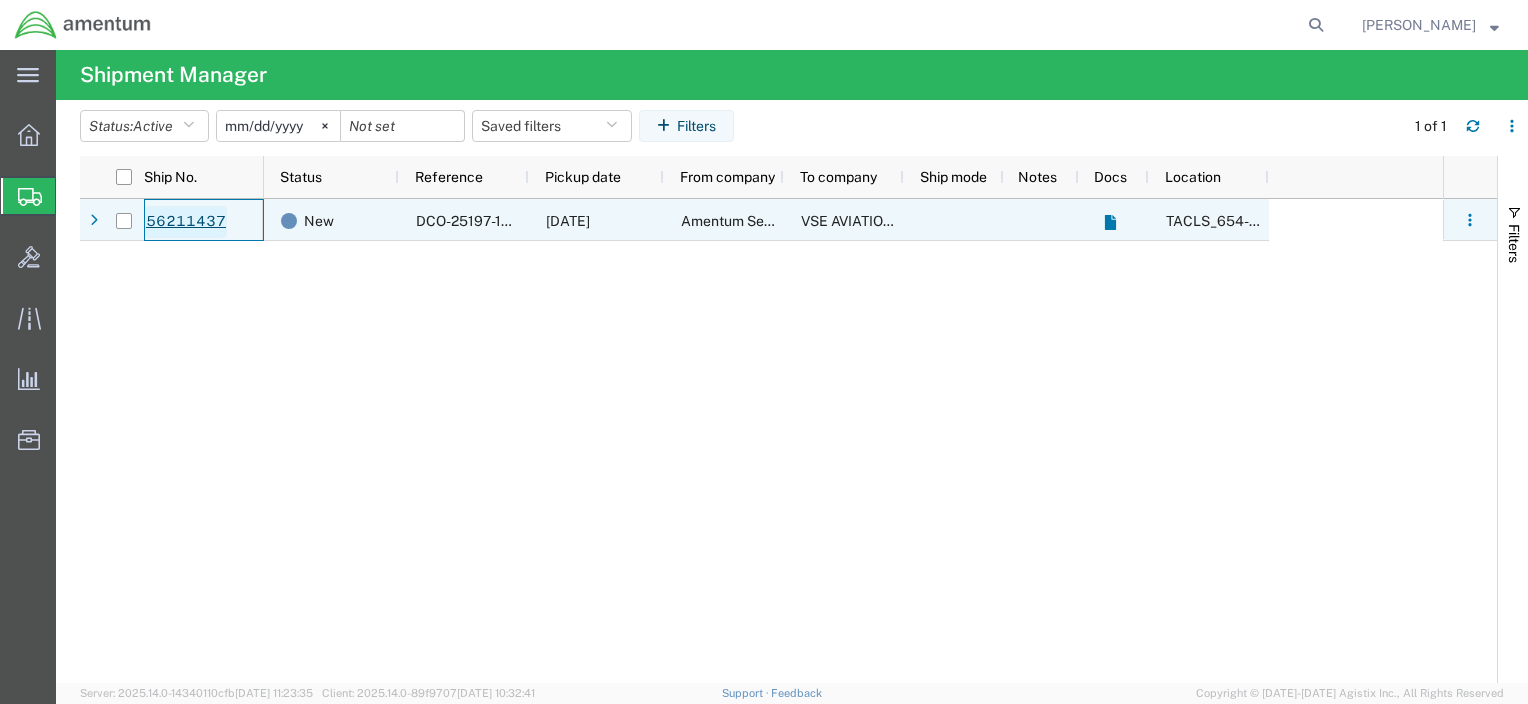 click on "56211437" 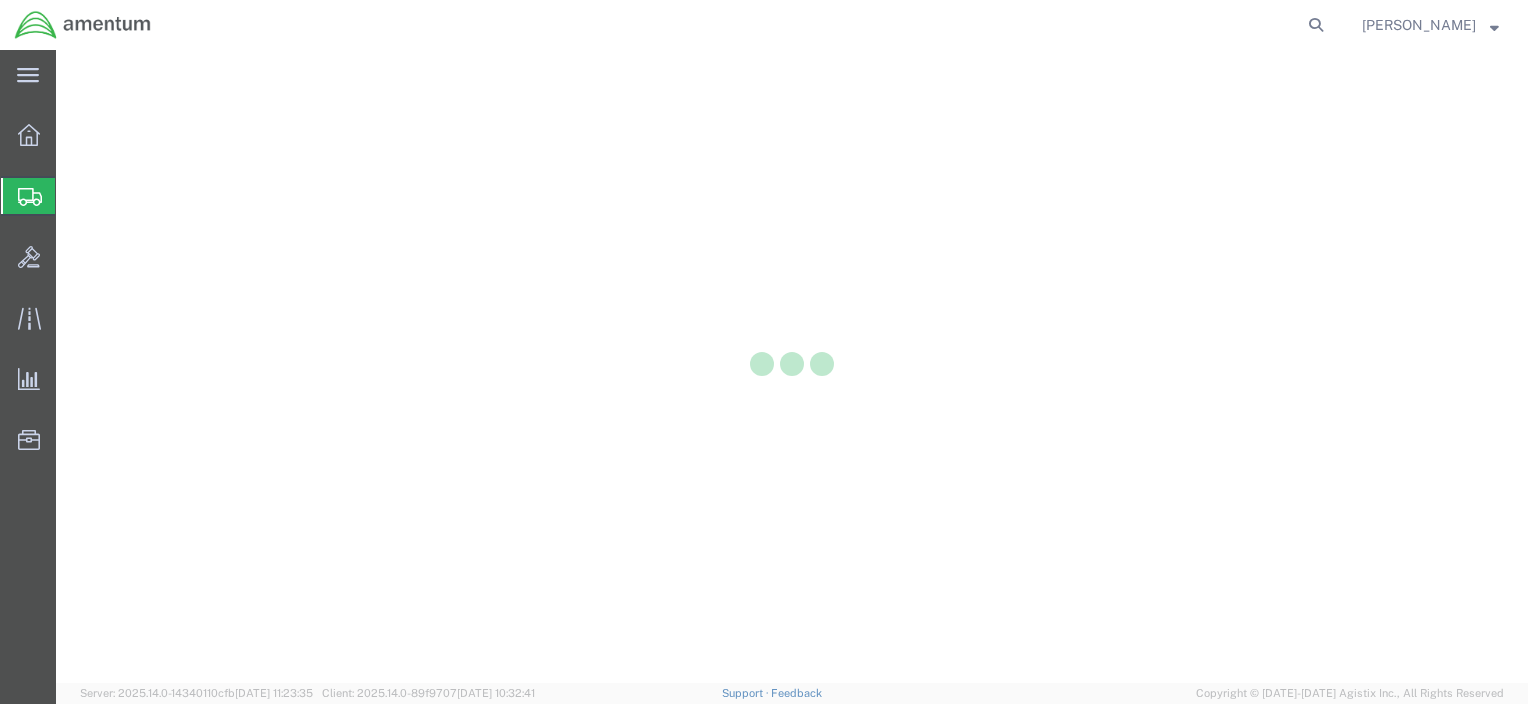 scroll, scrollTop: 0, scrollLeft: 0, axis: both 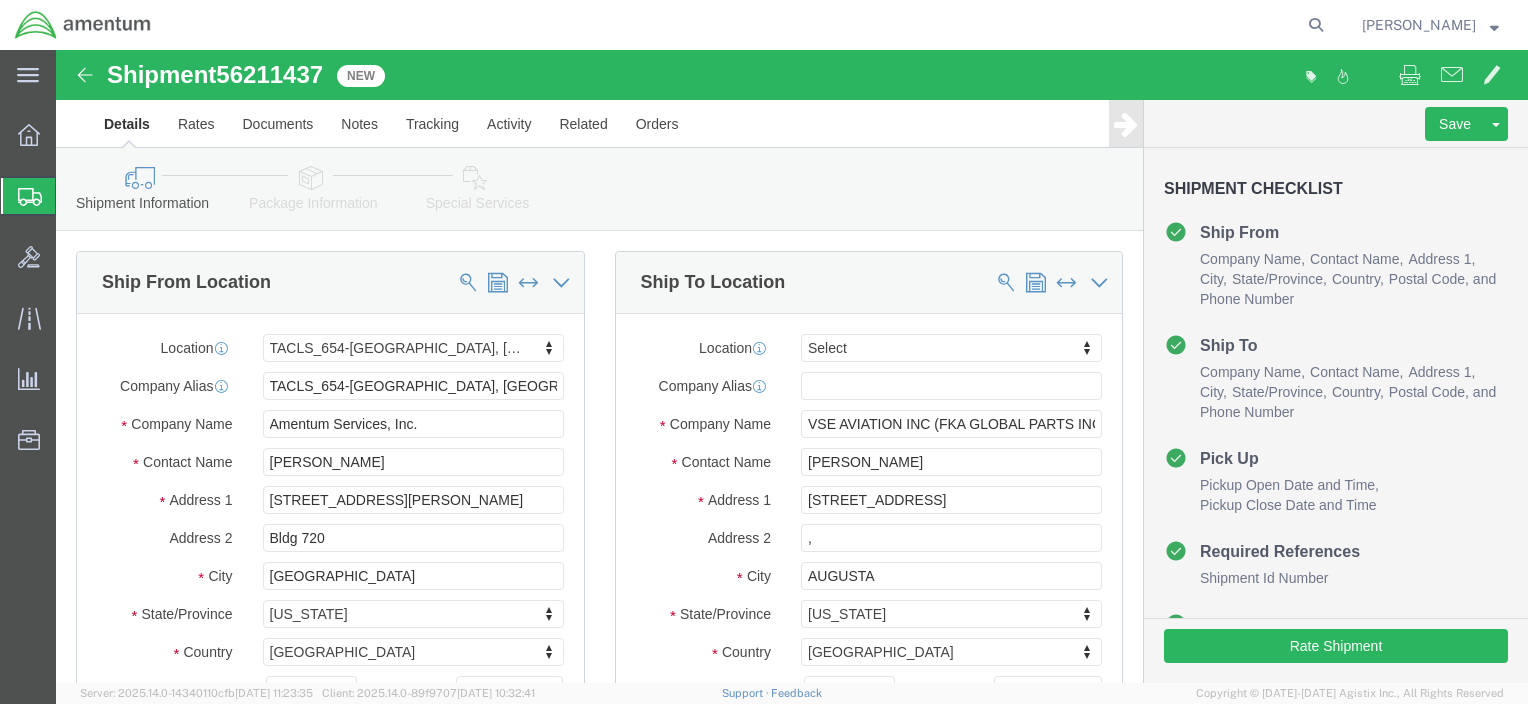 select on "42726" 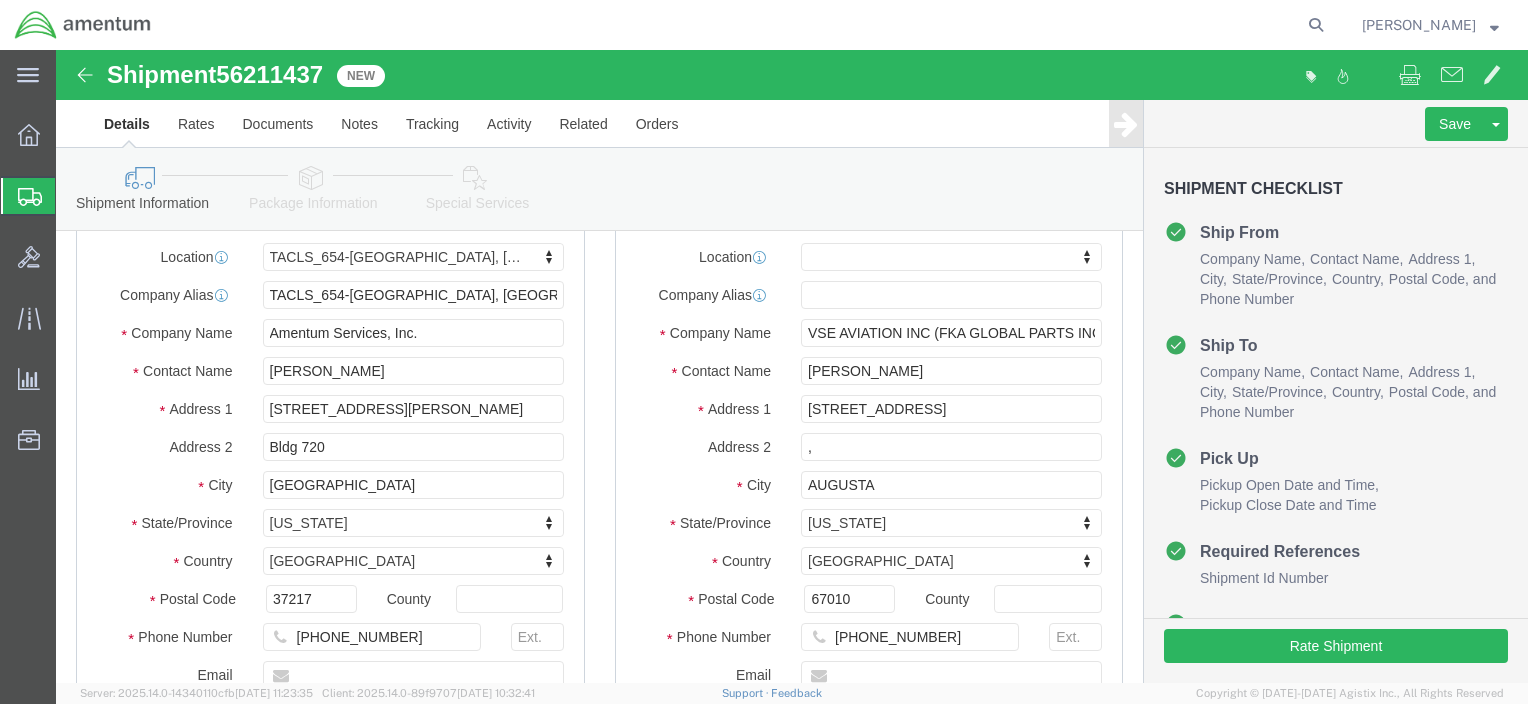 scroll, scrollTop: 200, scrollLeft: 0, axis: vertical 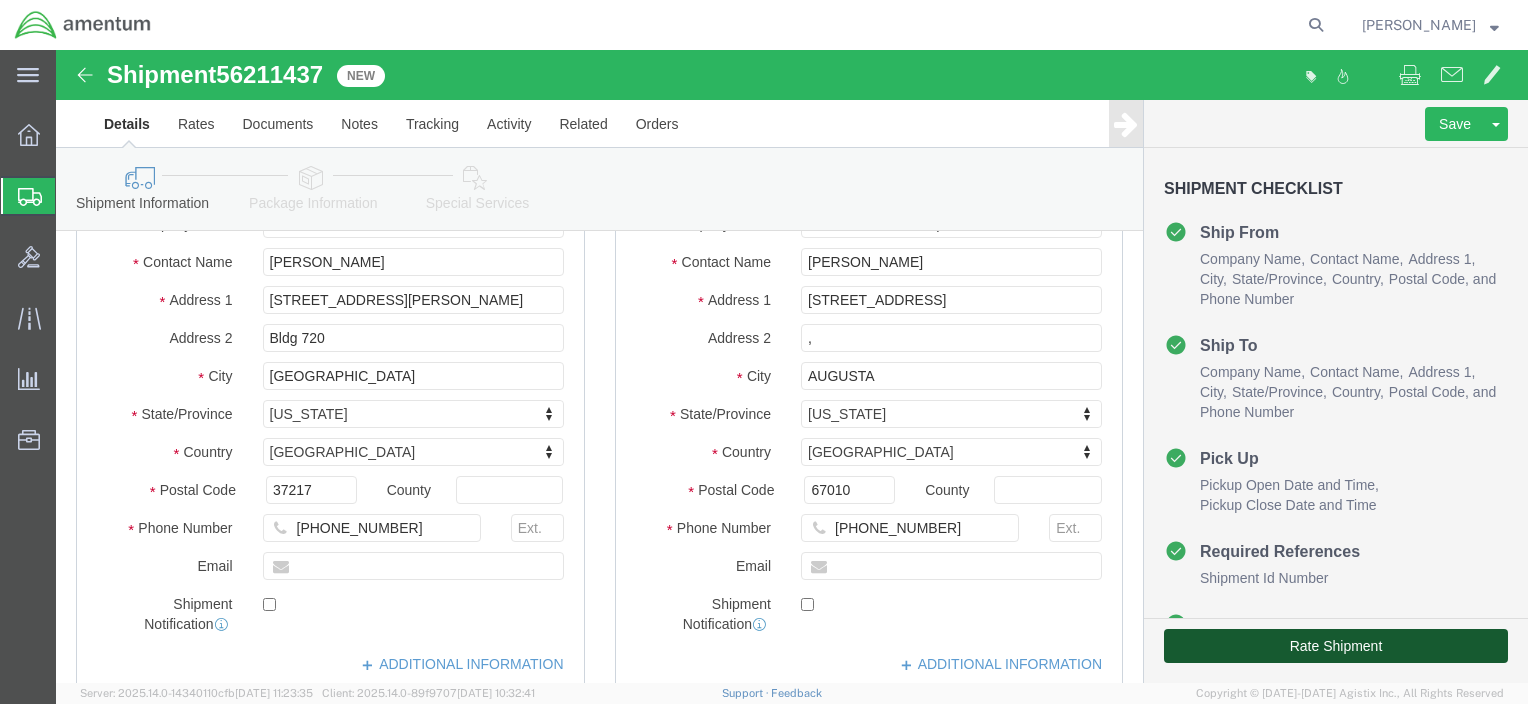 click on "Rate Shipment" 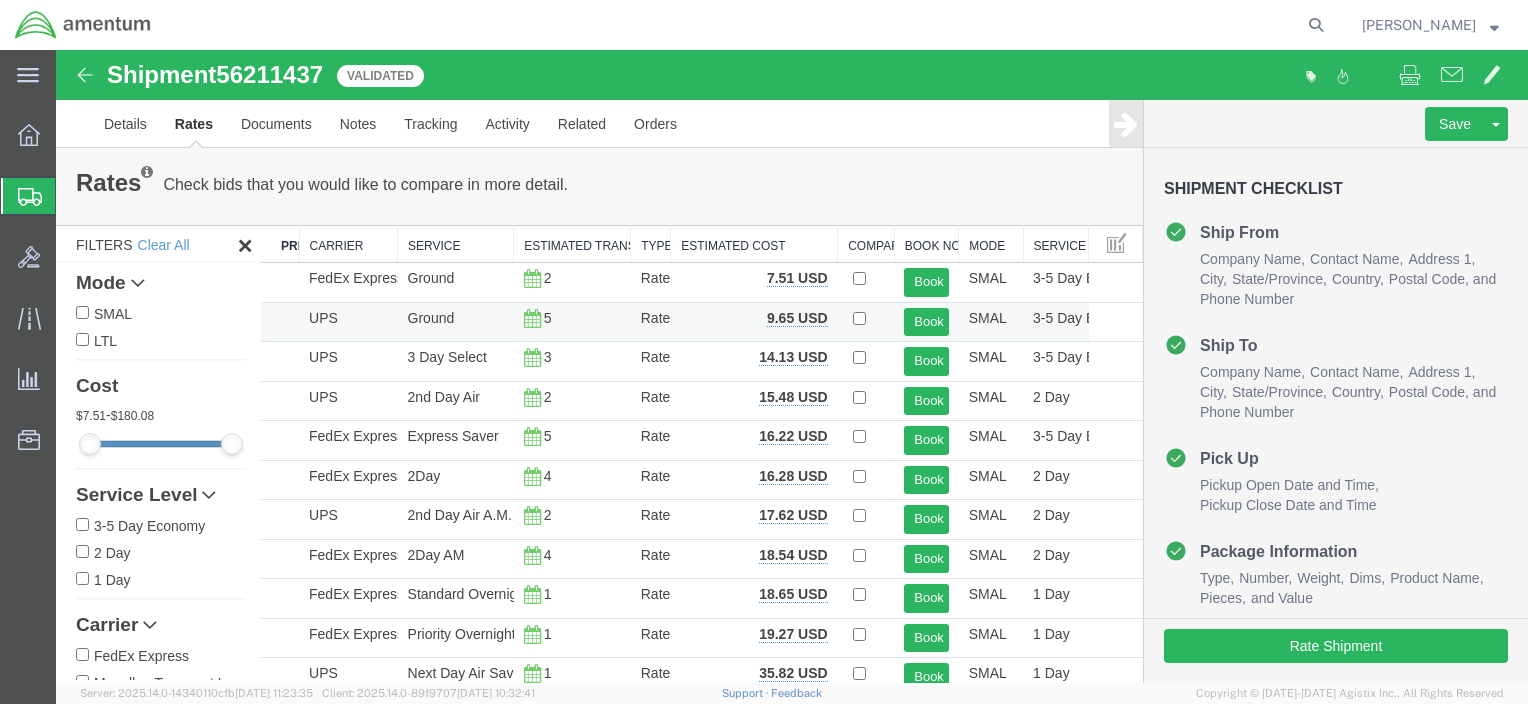 scroll, scrollTop: 0, scrollLeft: 0, axis: both 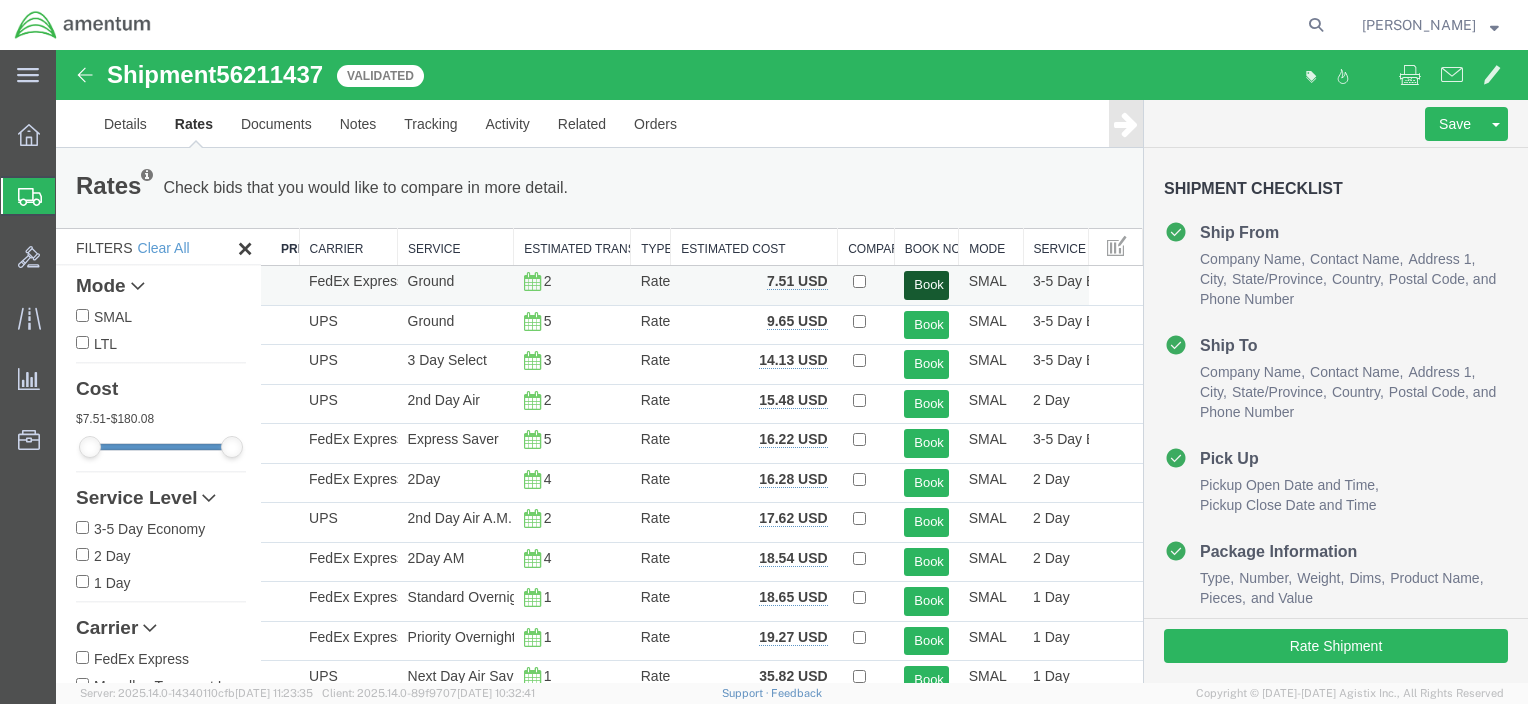 click on "Book" at bounding box center [926, 285] 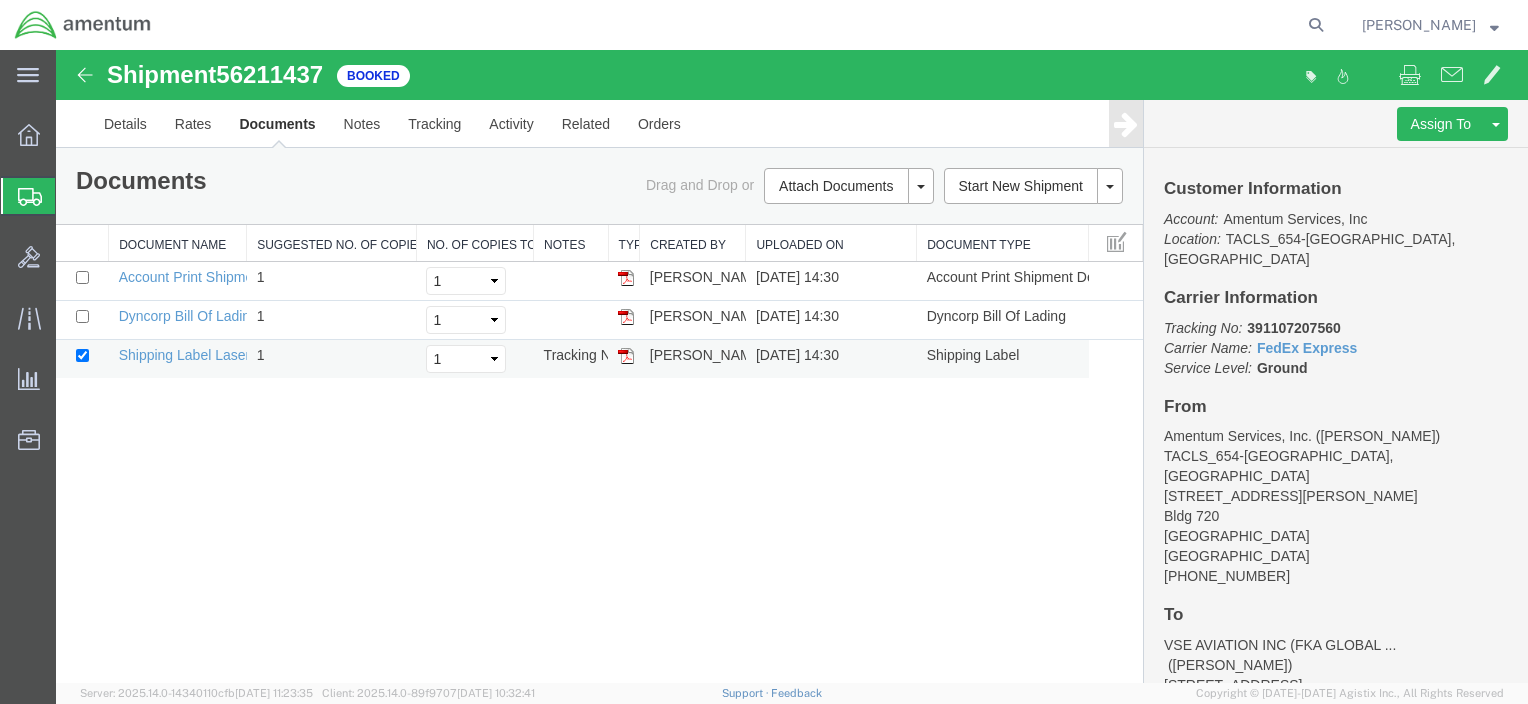 click at bounding box center [626, 356] 